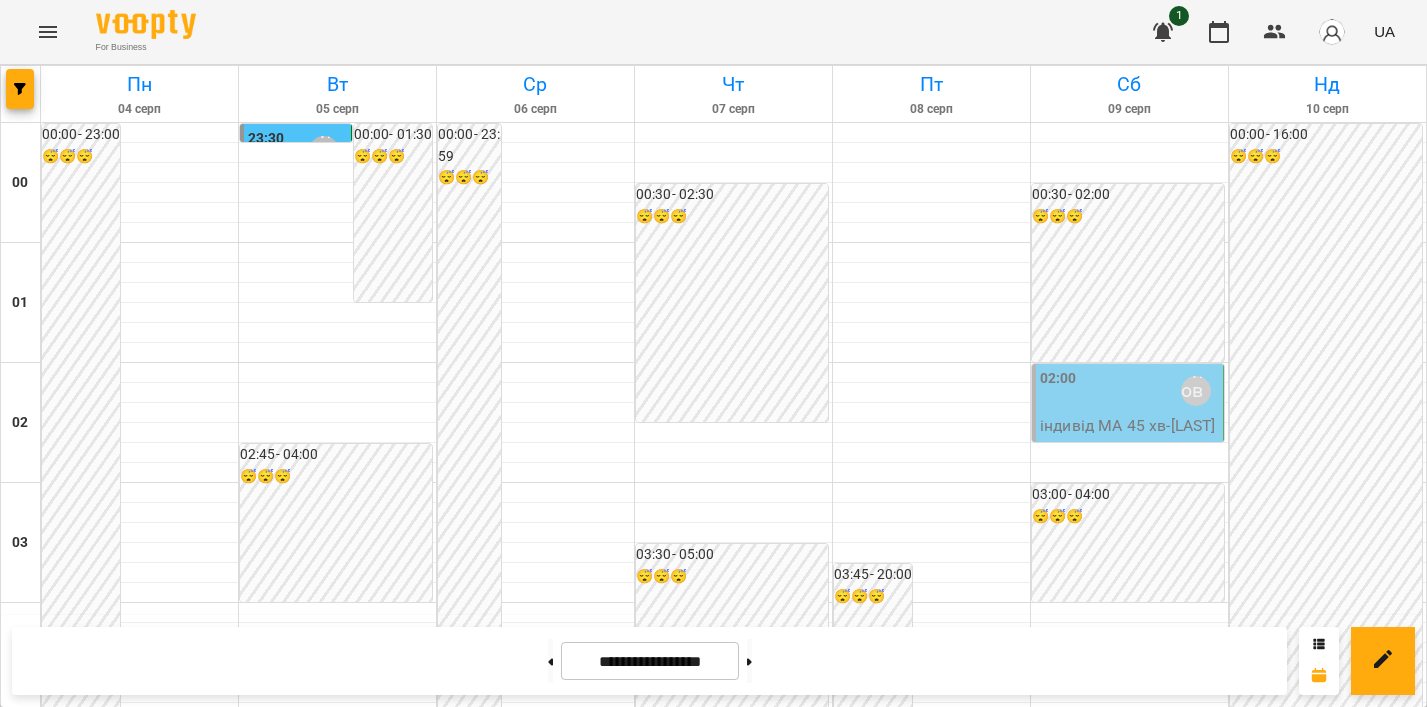 scroll, scrollTop: 0, scrollLeft: 0, axis: both 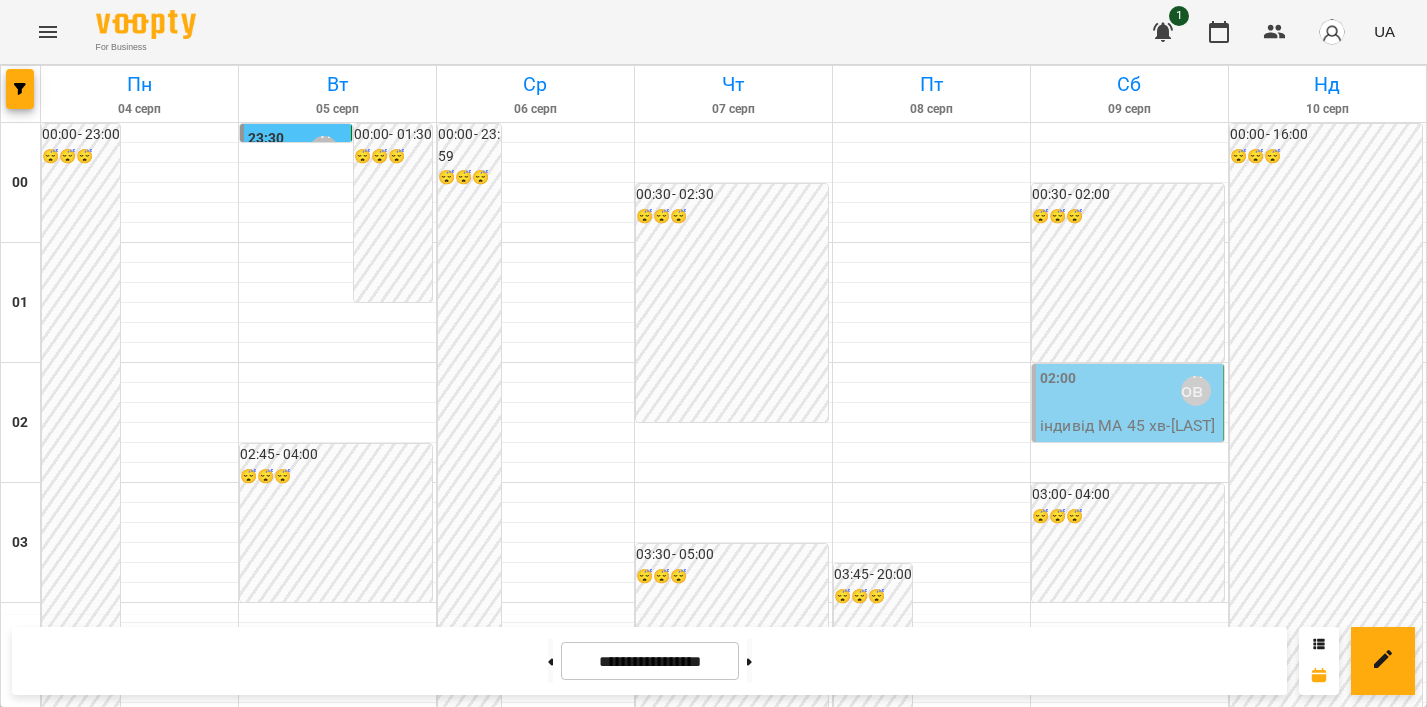 click 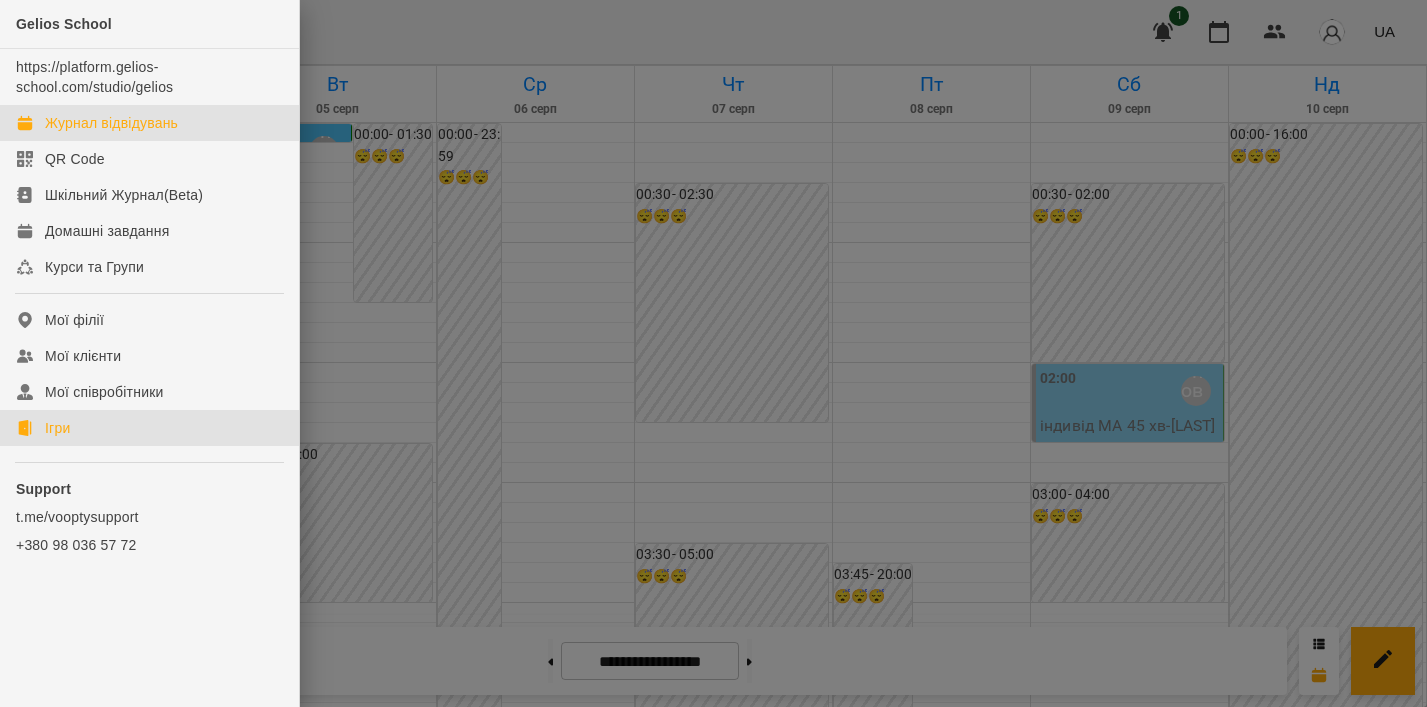 click on "Ігри" at bounding box center [57, 428] 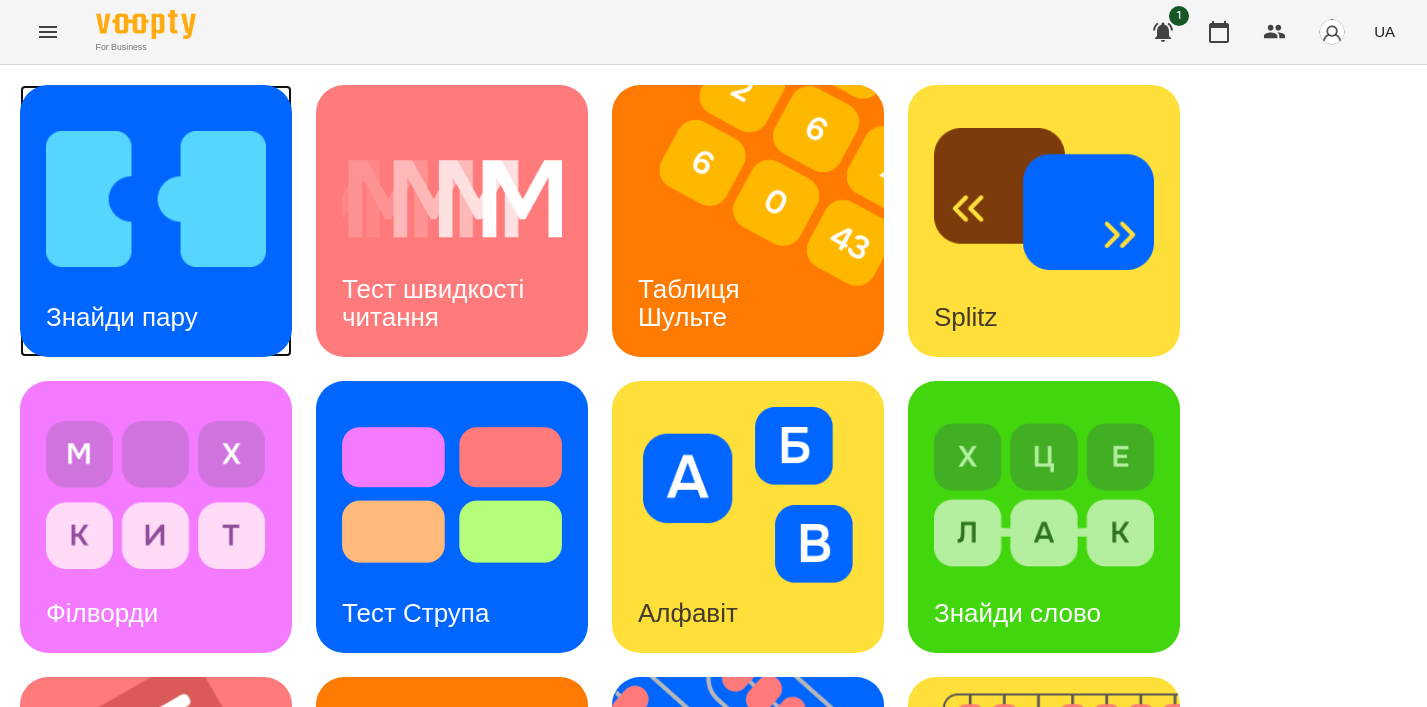 click on "Знайди пару" at bounding box center [122, 317] 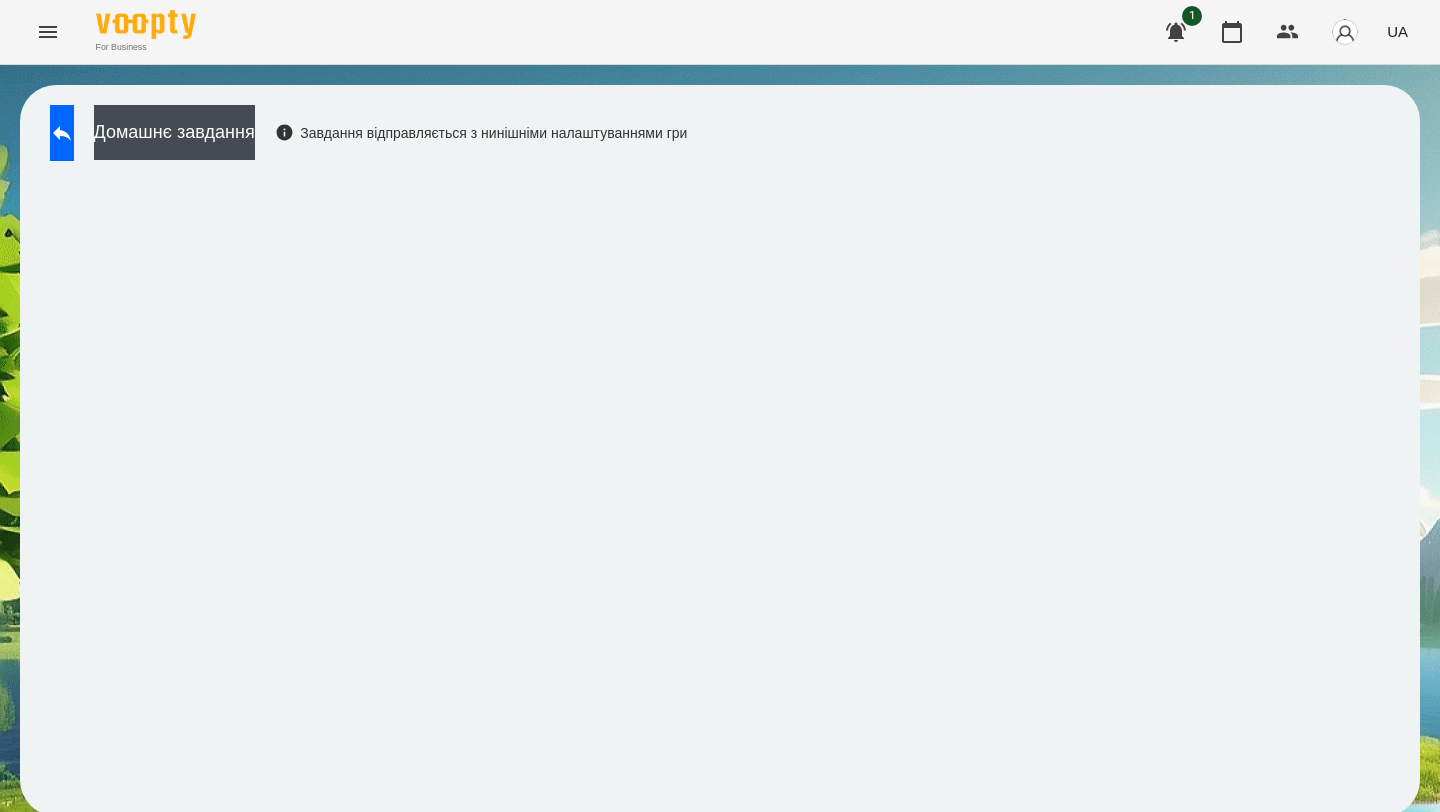 scroll, scrollTop: 4, scrollLeft: 0, axis: vertical 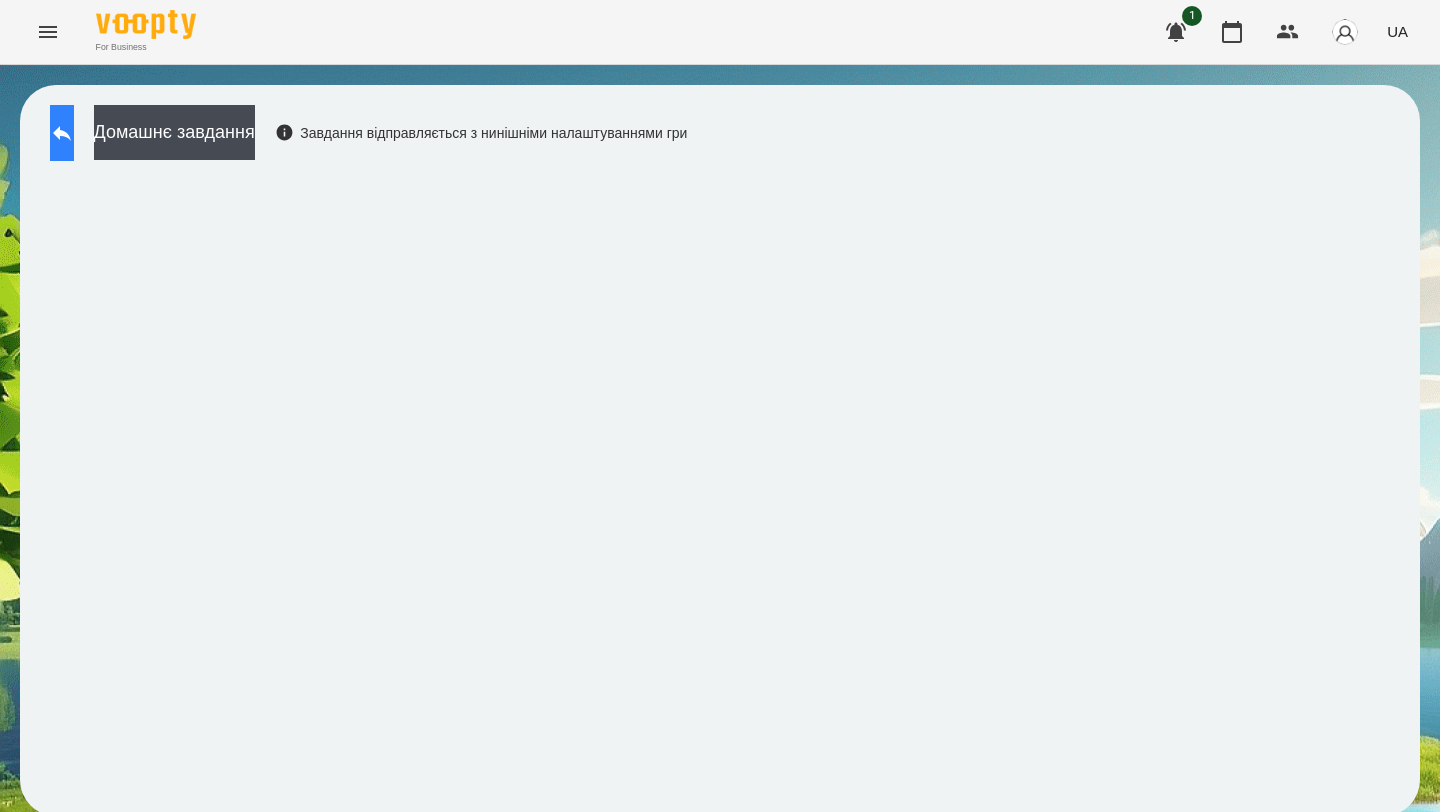 click at bounding box center [62, 133] 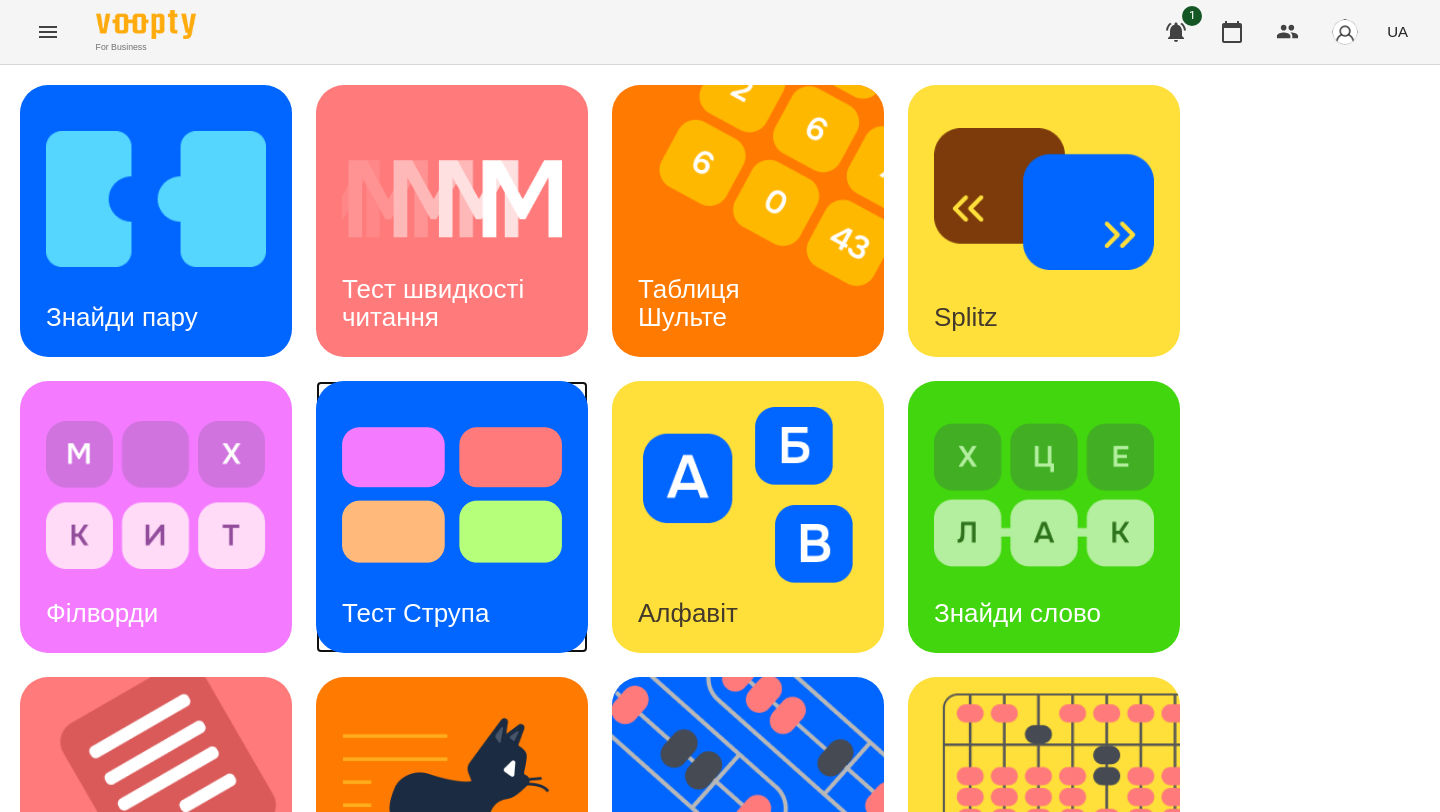 click on "Тест Струпа" at bounding box center (415, 613) 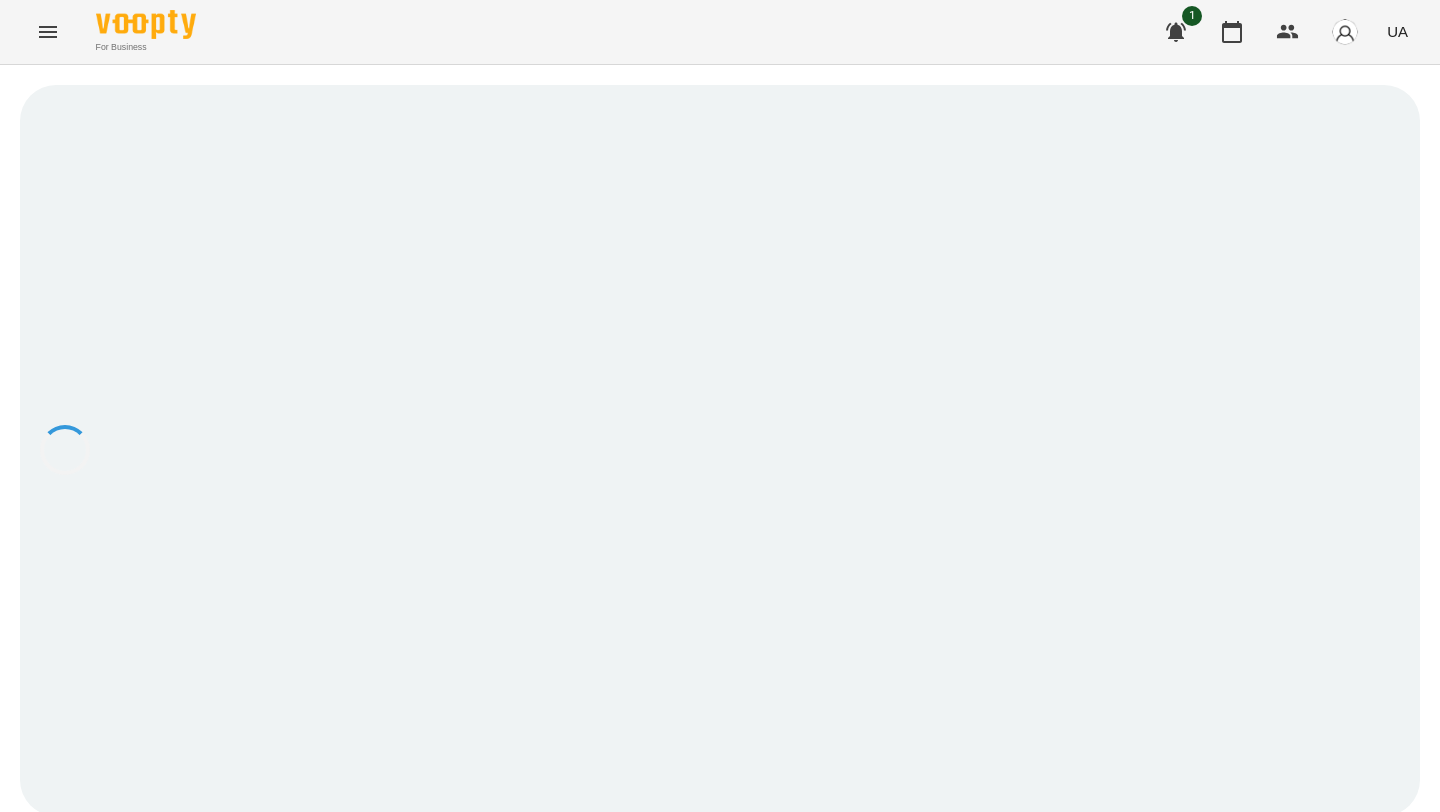 scroll, scrollTop: 0, scrollLeft: 0, axis: both 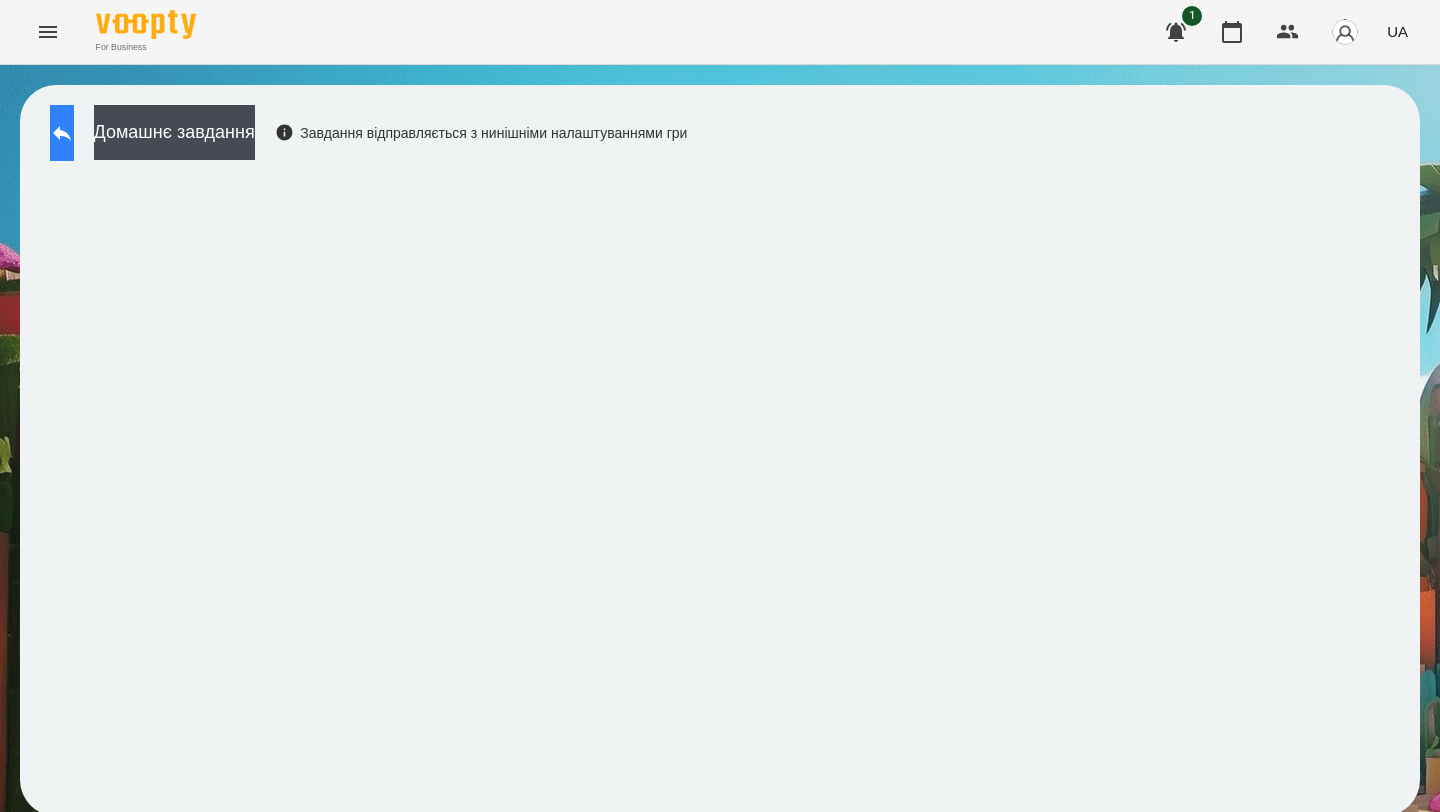 click at bounding box center [62, 133] 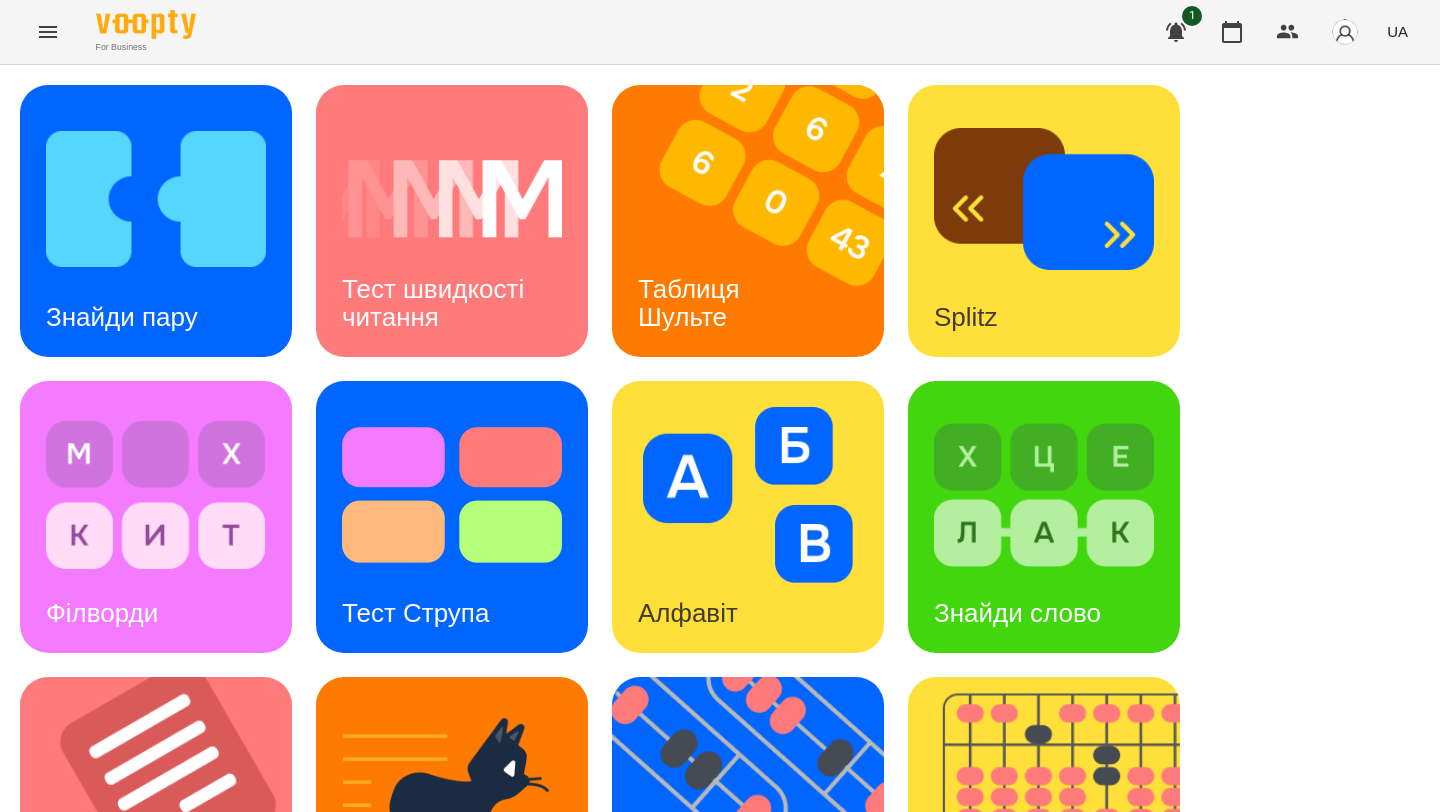 scroll, scrollTop: 537, scrollLeft: 0, axis: vertical 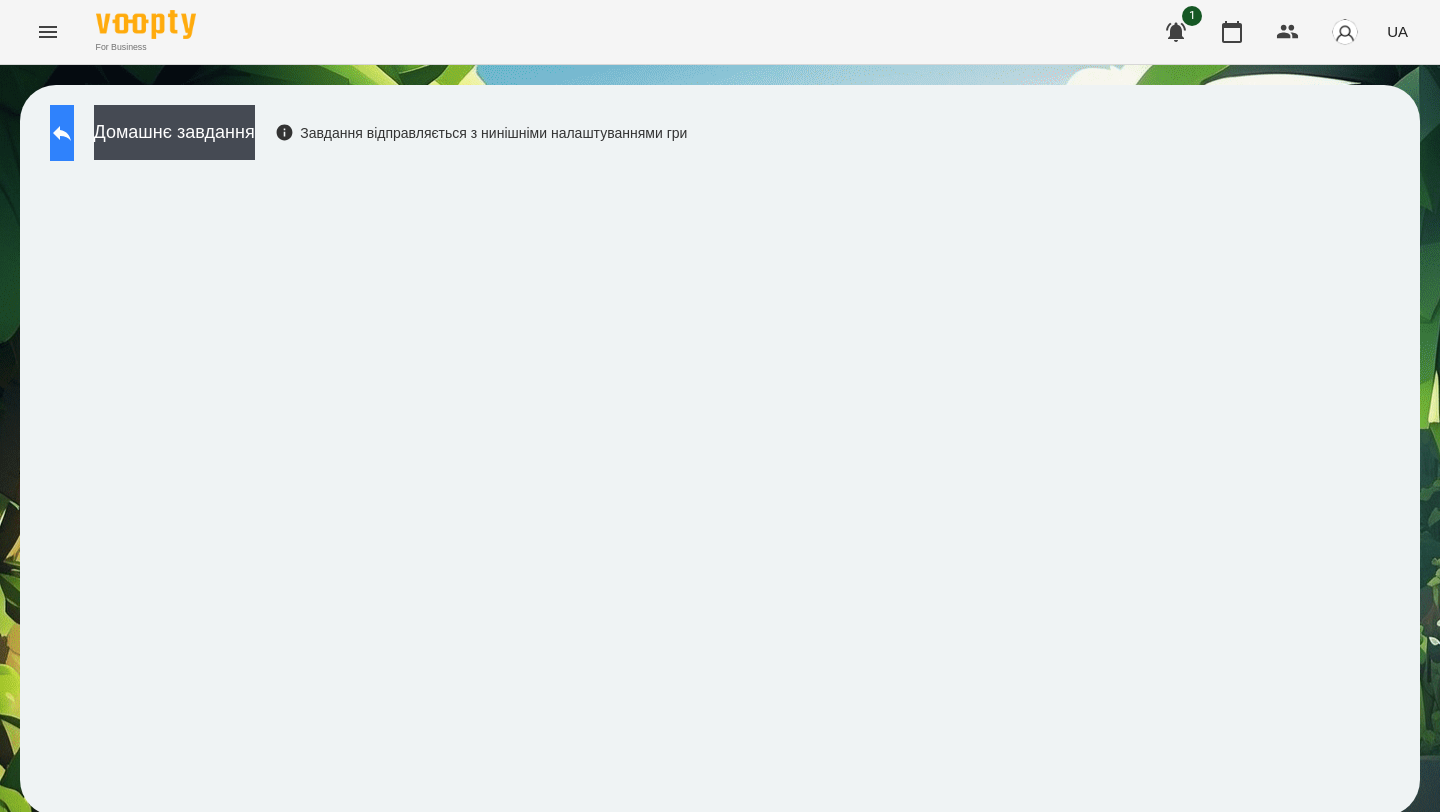 click at bounding box center (62, 133) 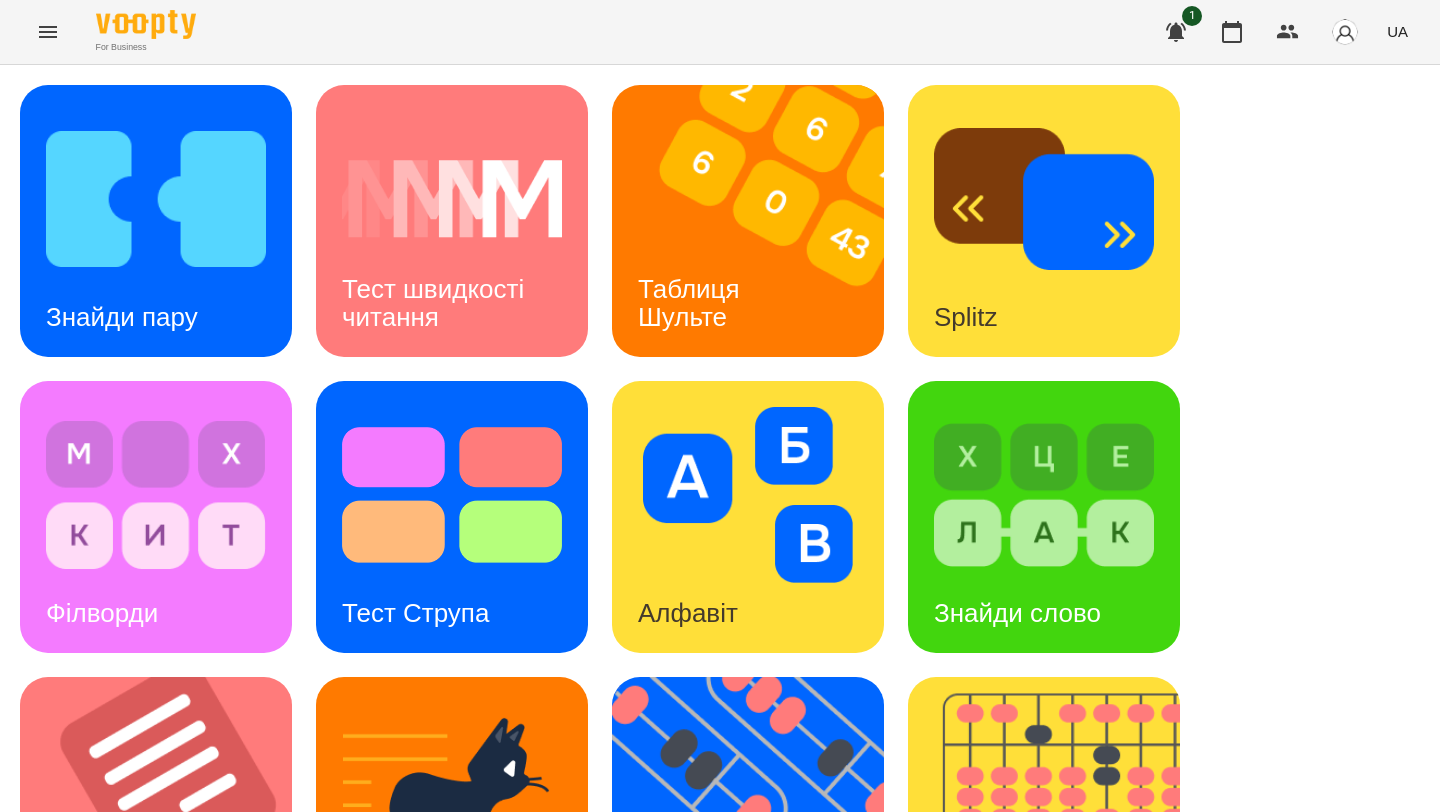 scroll, scrollTop: 677, scrollLeft: 0, axis: vertical 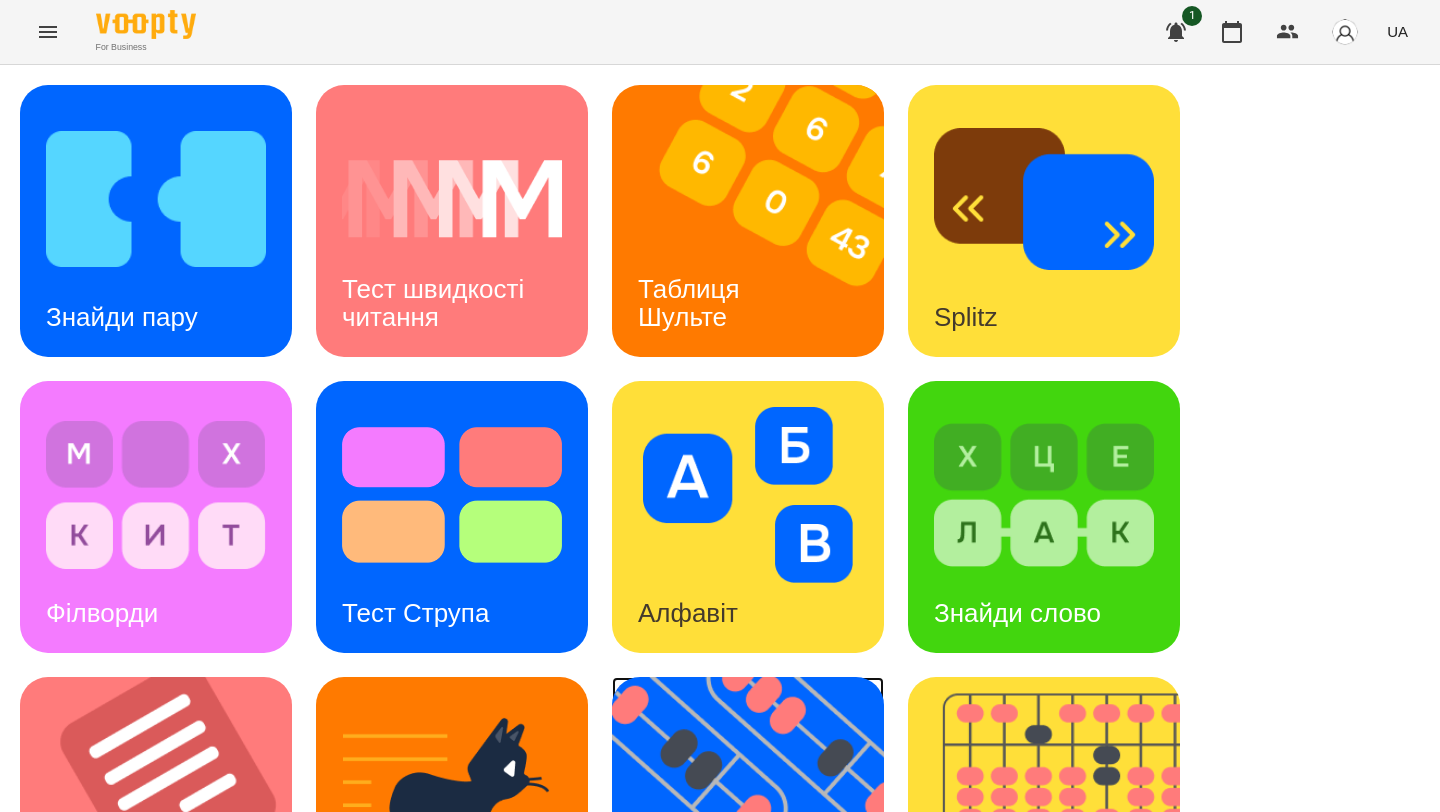 click on "Флешкарти" at bounding box center (706, 909) 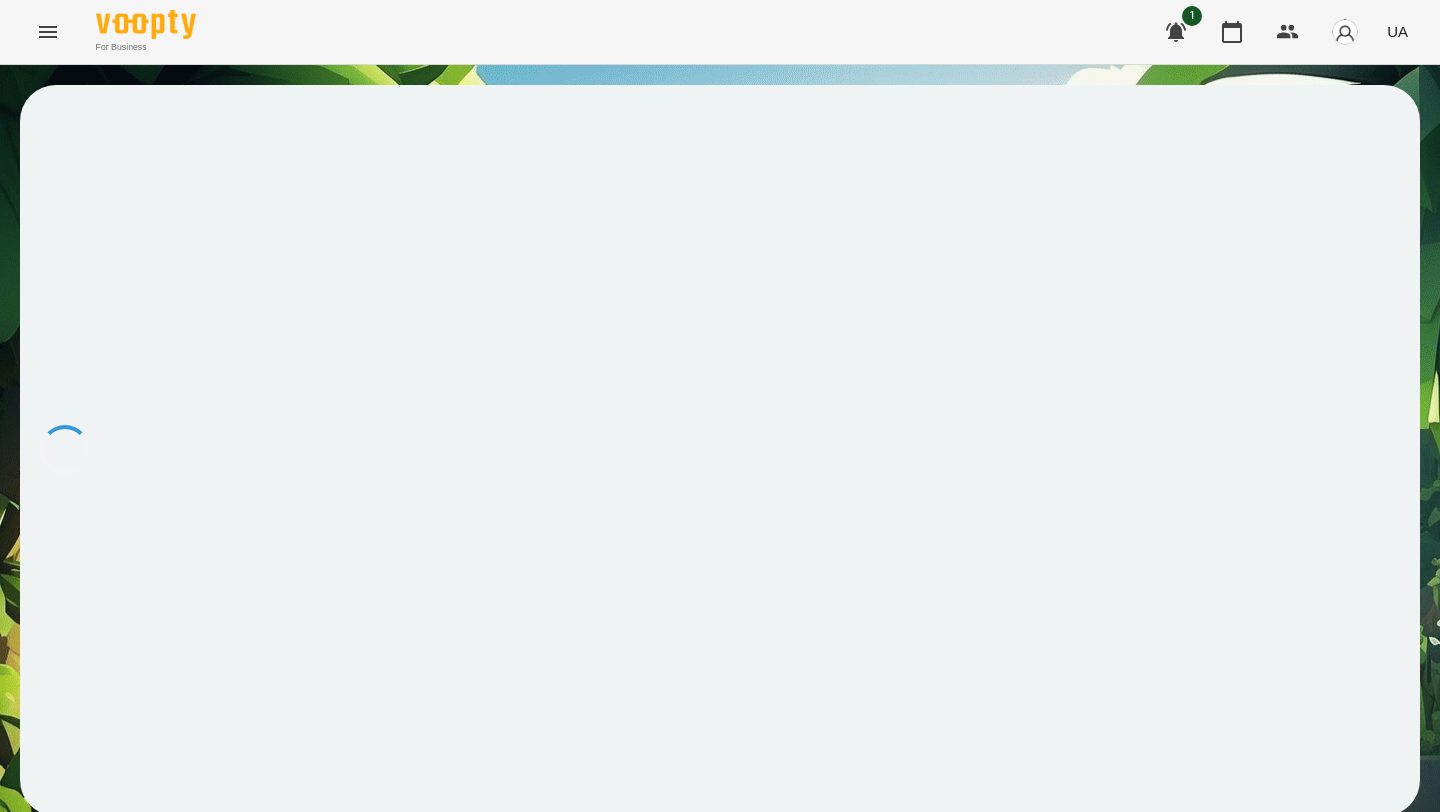 scroll, scrollTop: 0, scrollLeft: 0, axis: both 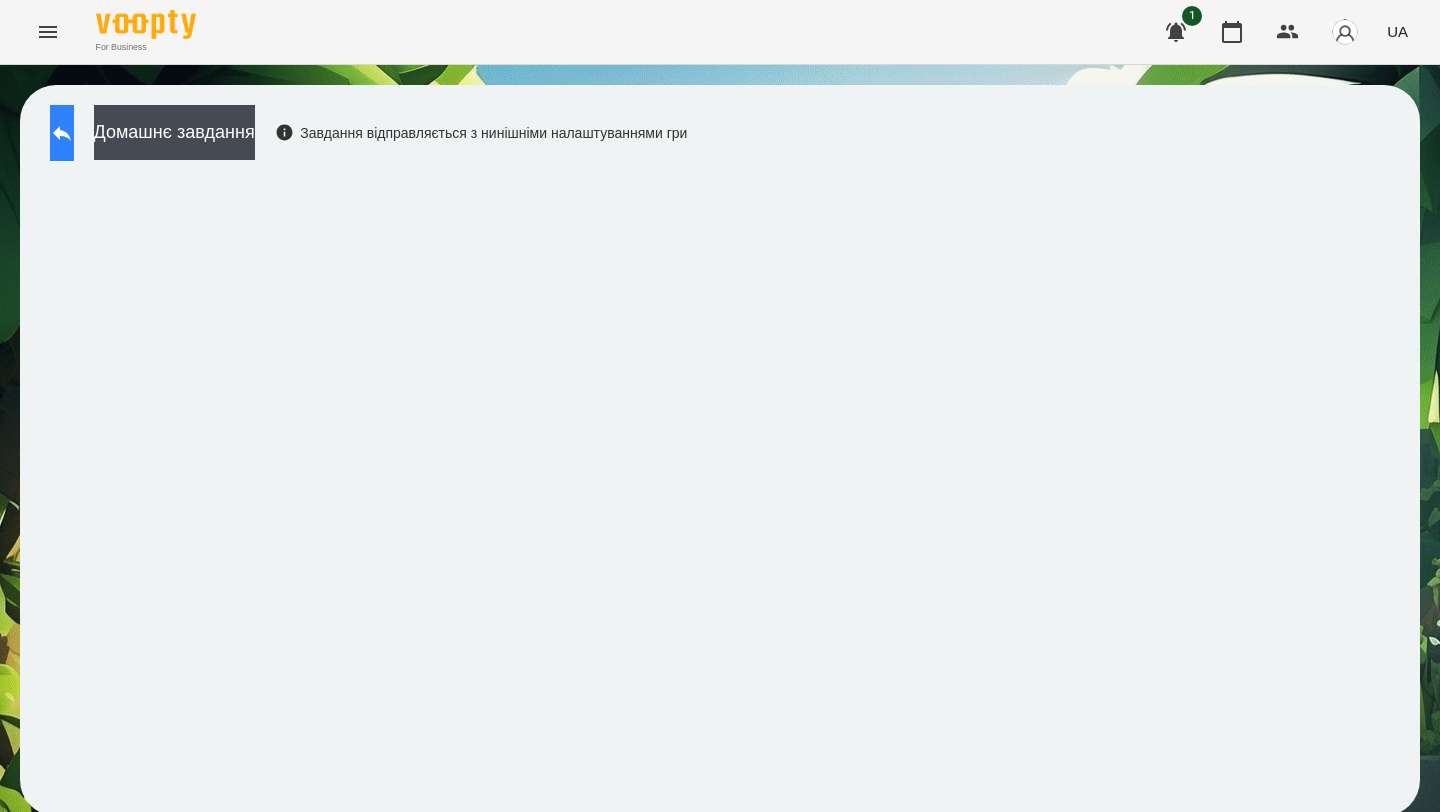 click at bounding box center (62, 133) 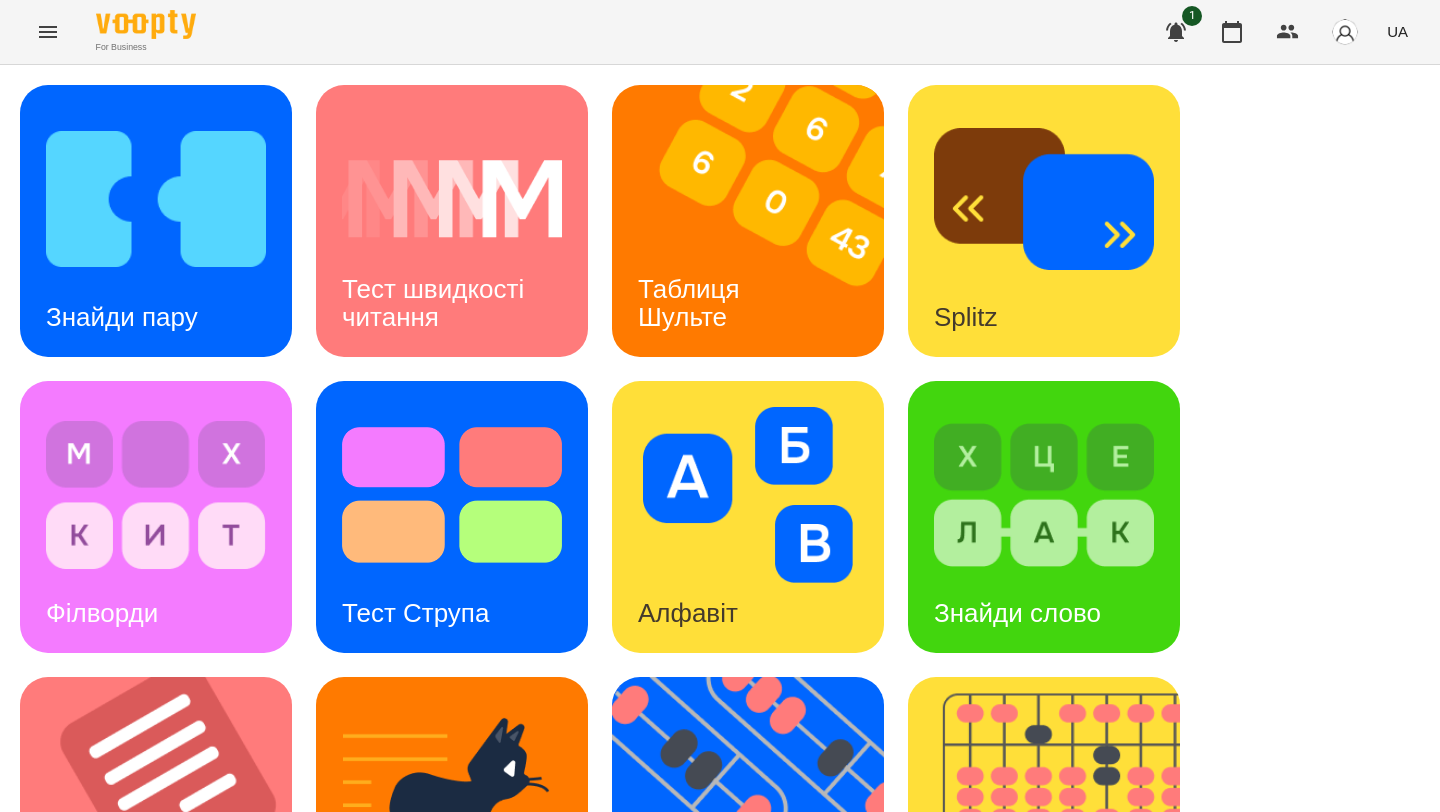 scroll, scrollTop: 523, scrollLeft: 0, axis: vertical 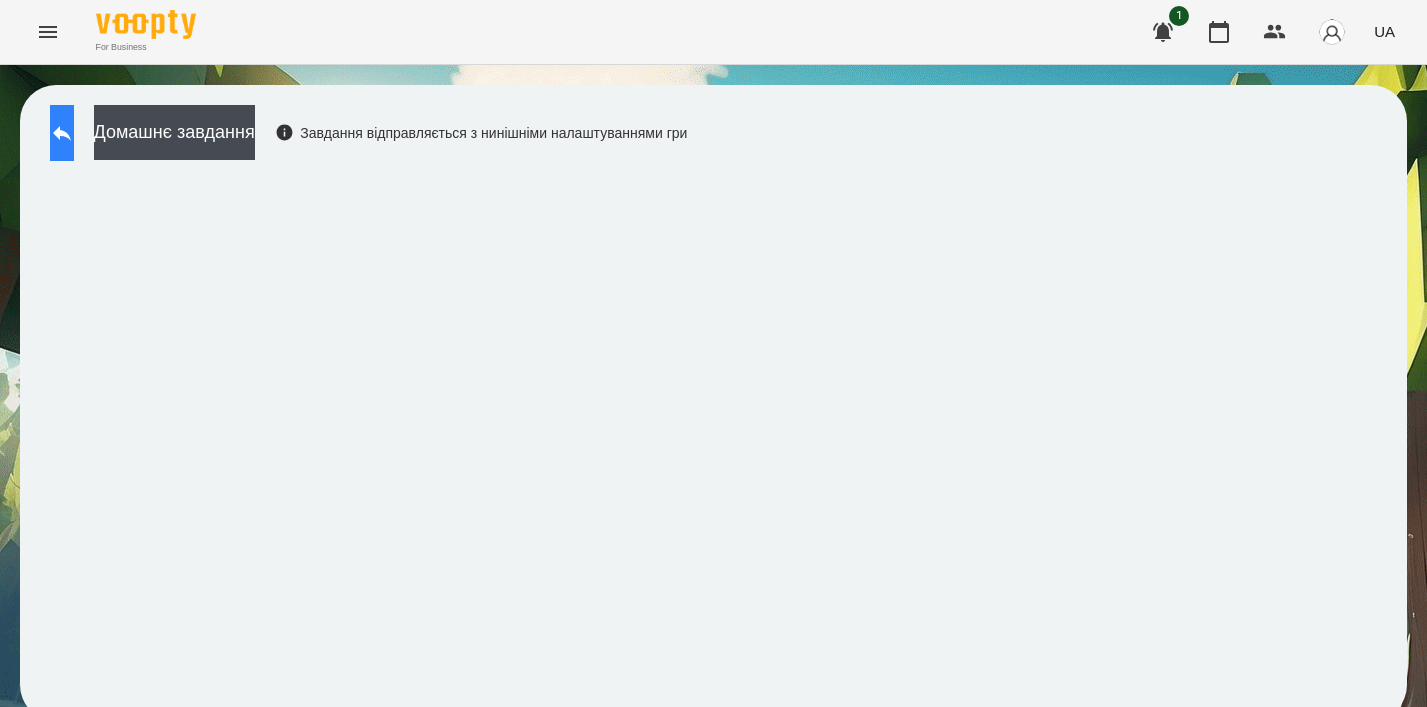 click at bounding box center [62, 133] 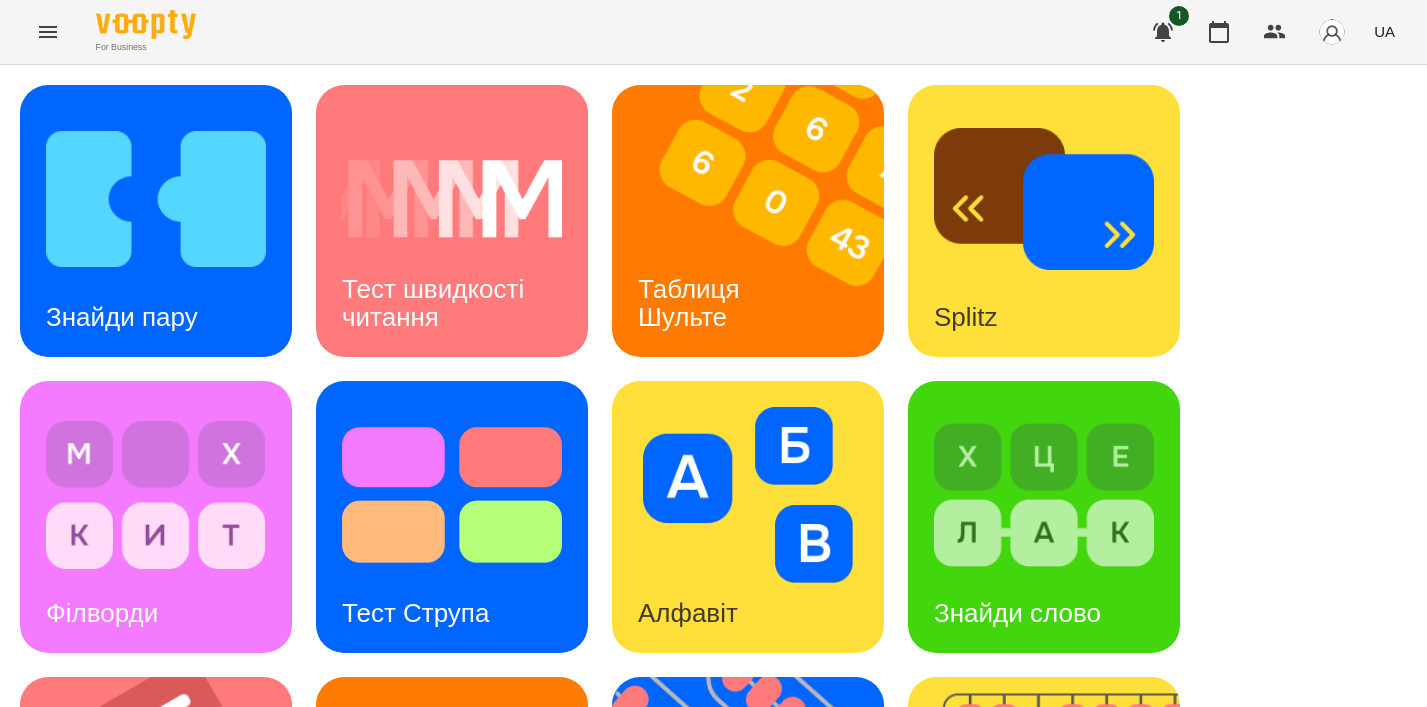 scroll, scrollTop: 854, scrollLeft: 0, axis: vertical 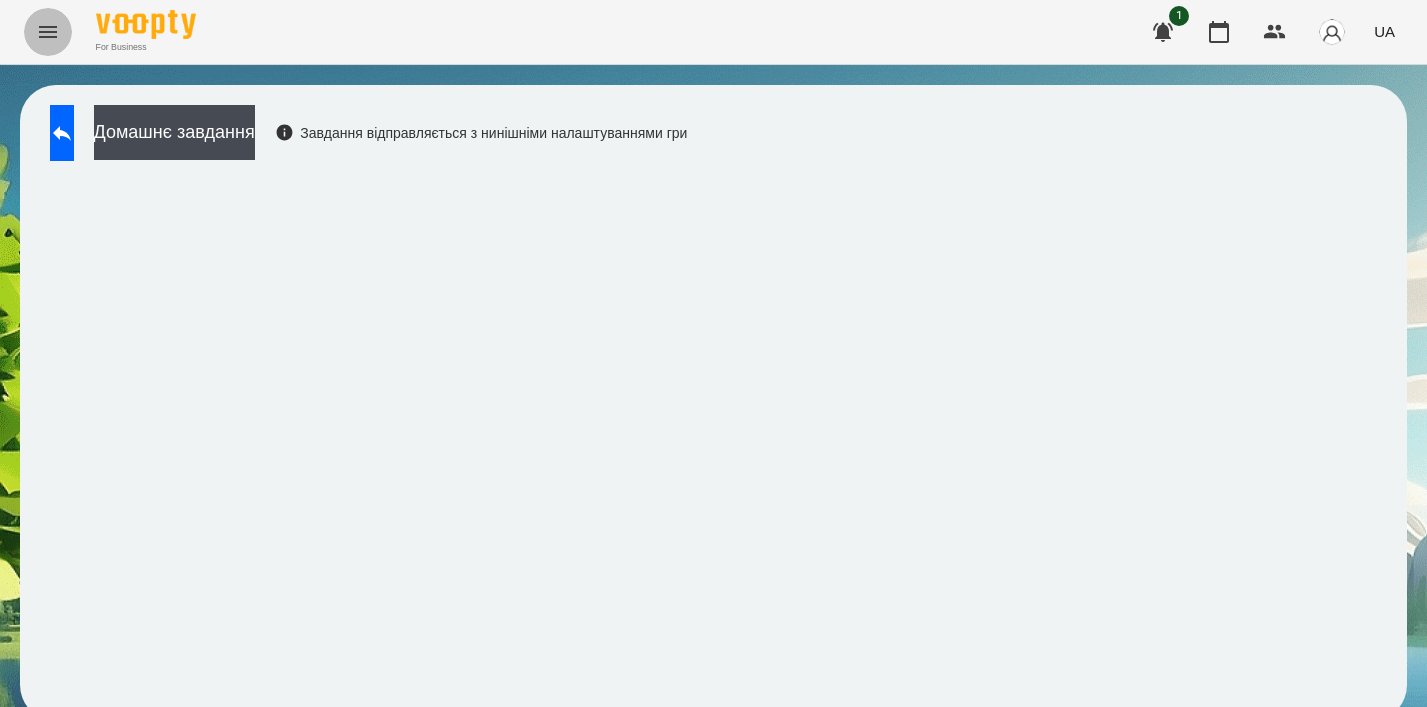 click 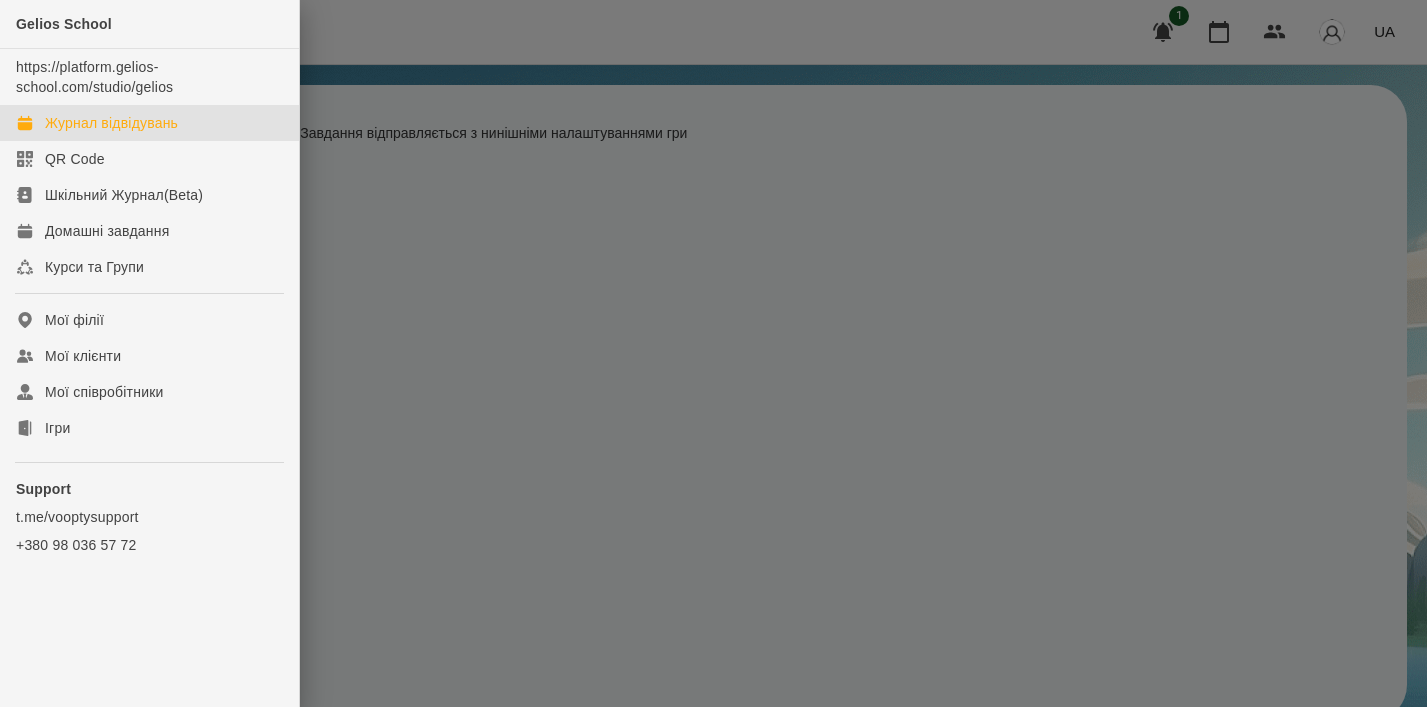 click on "Журнал відвідувань" at bounding box center [111, 123] 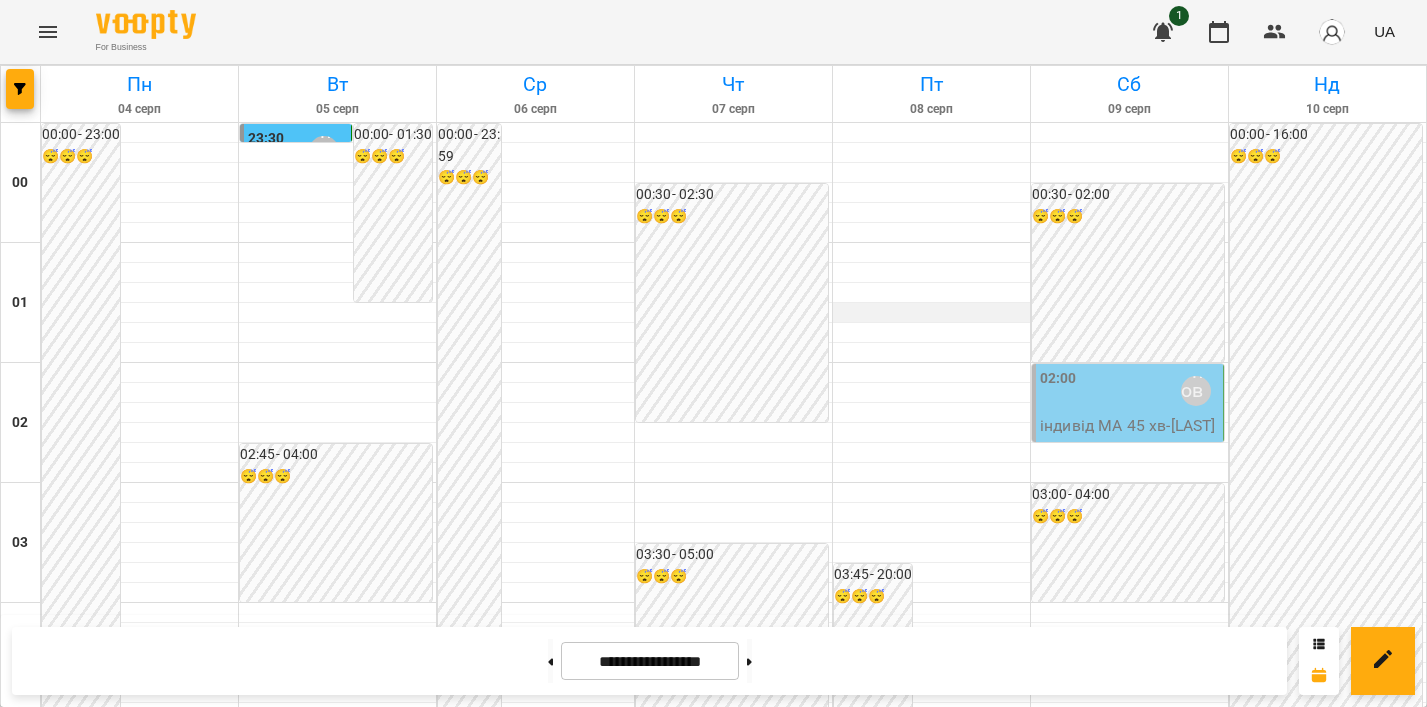 scroll, scrollTop: 276, scrollLeft: 0, axis: vertical 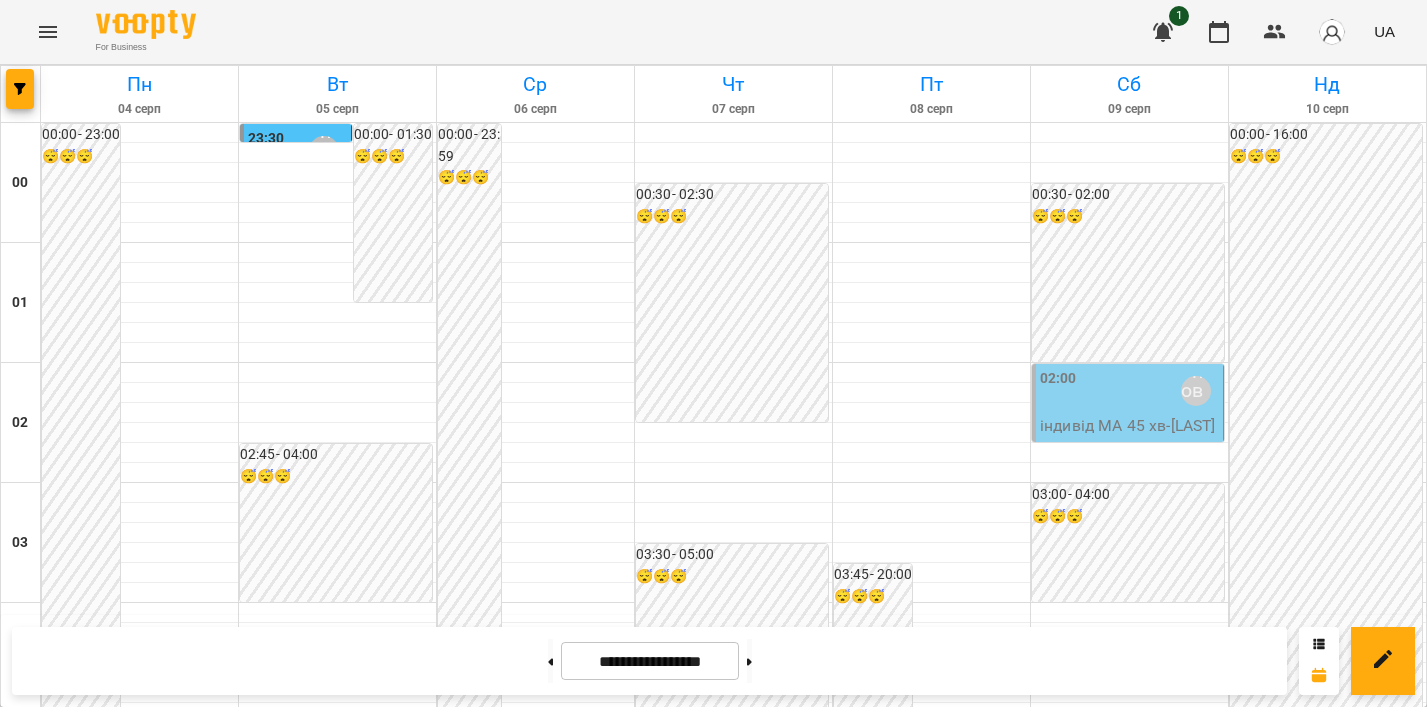 click on "індивід МА 45 хв - [LAST] [FIRST]" at bounding box center (1129, 437) 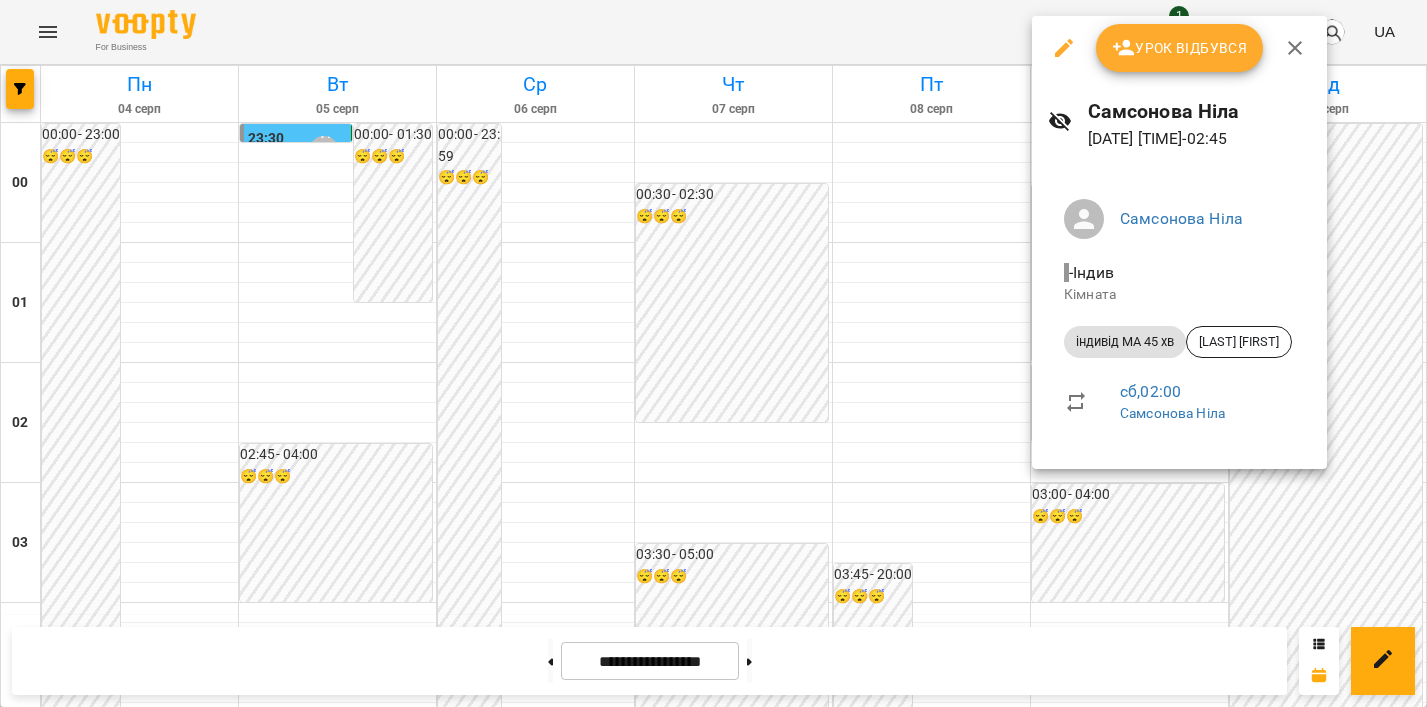 click on "Урок відбувся" at bounding box center (1180, 48) 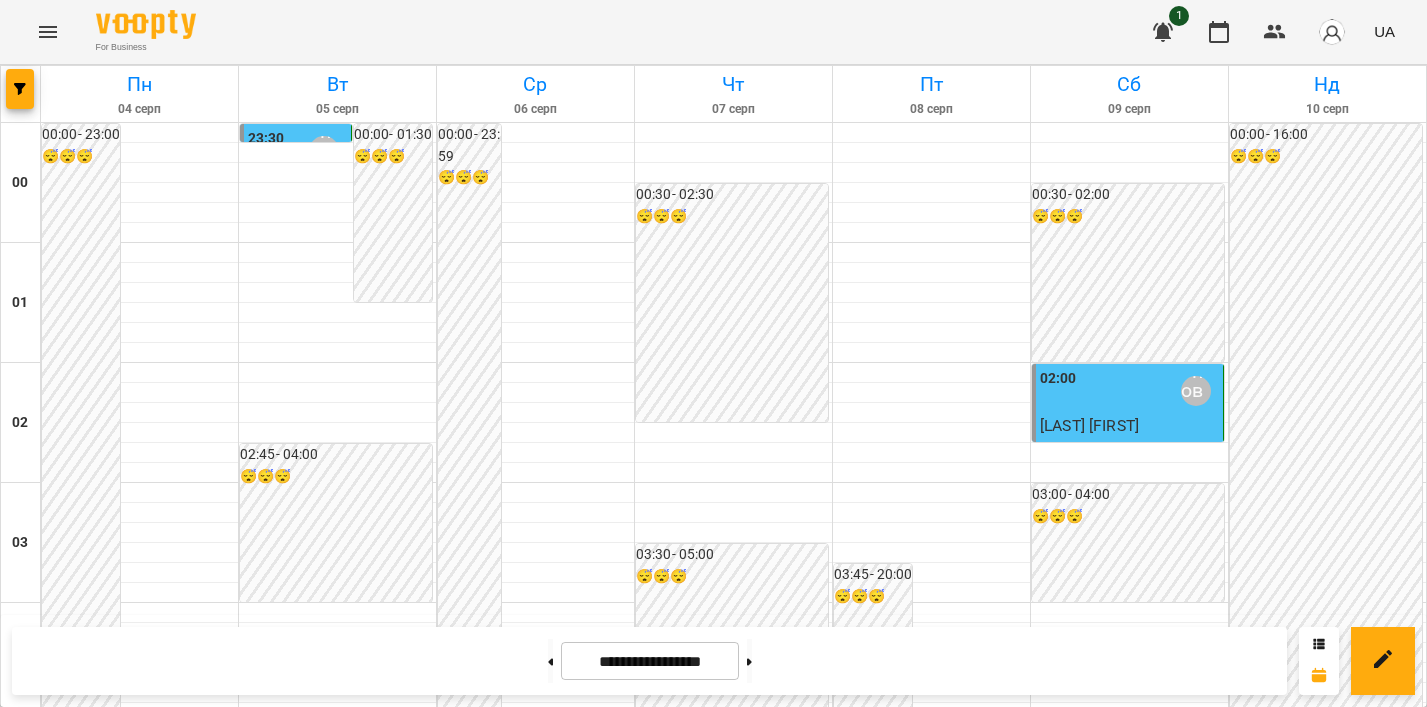 scroll, scrollTop: 2249, scrollLeft: 0, axis: vertical 